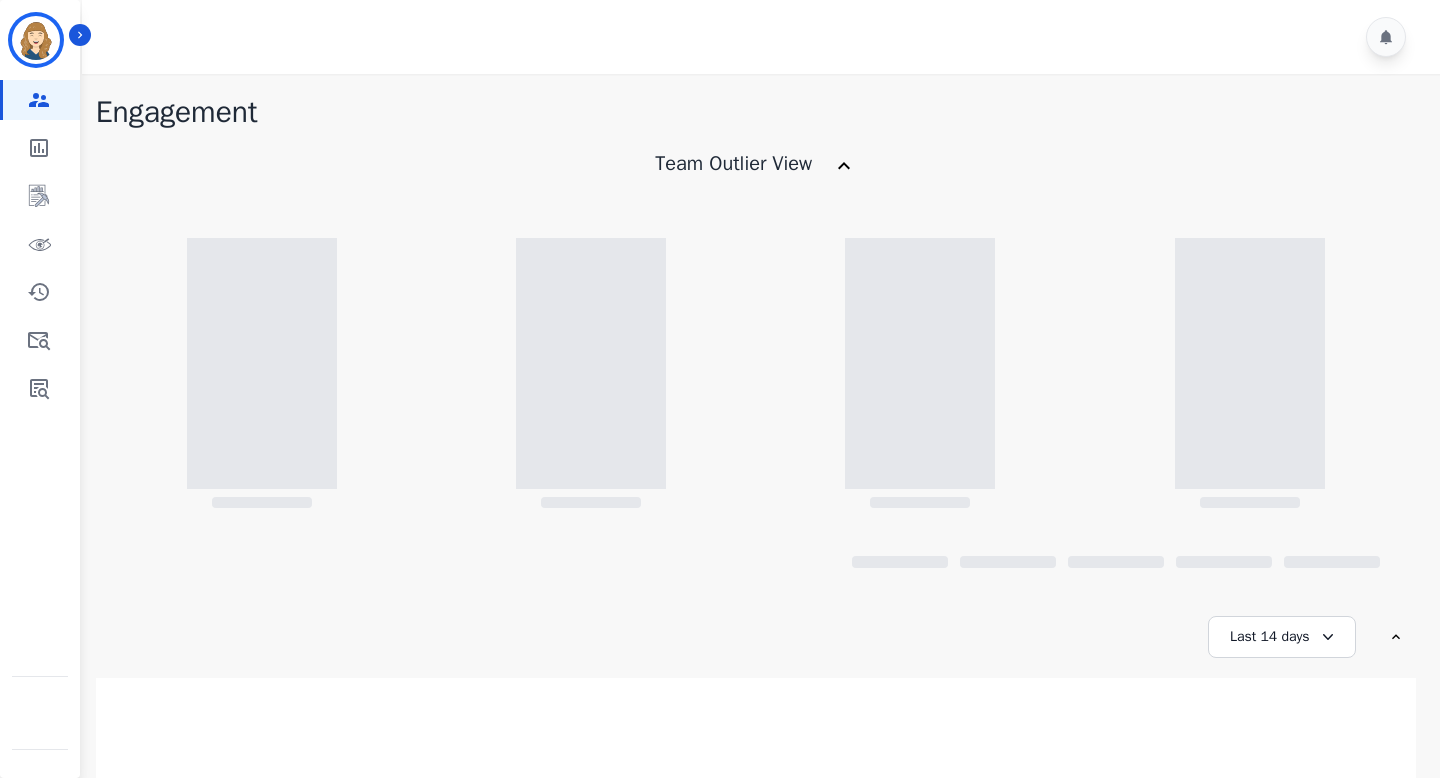scroll, scrollTop: 0, scrollLeft: 0, axis: both 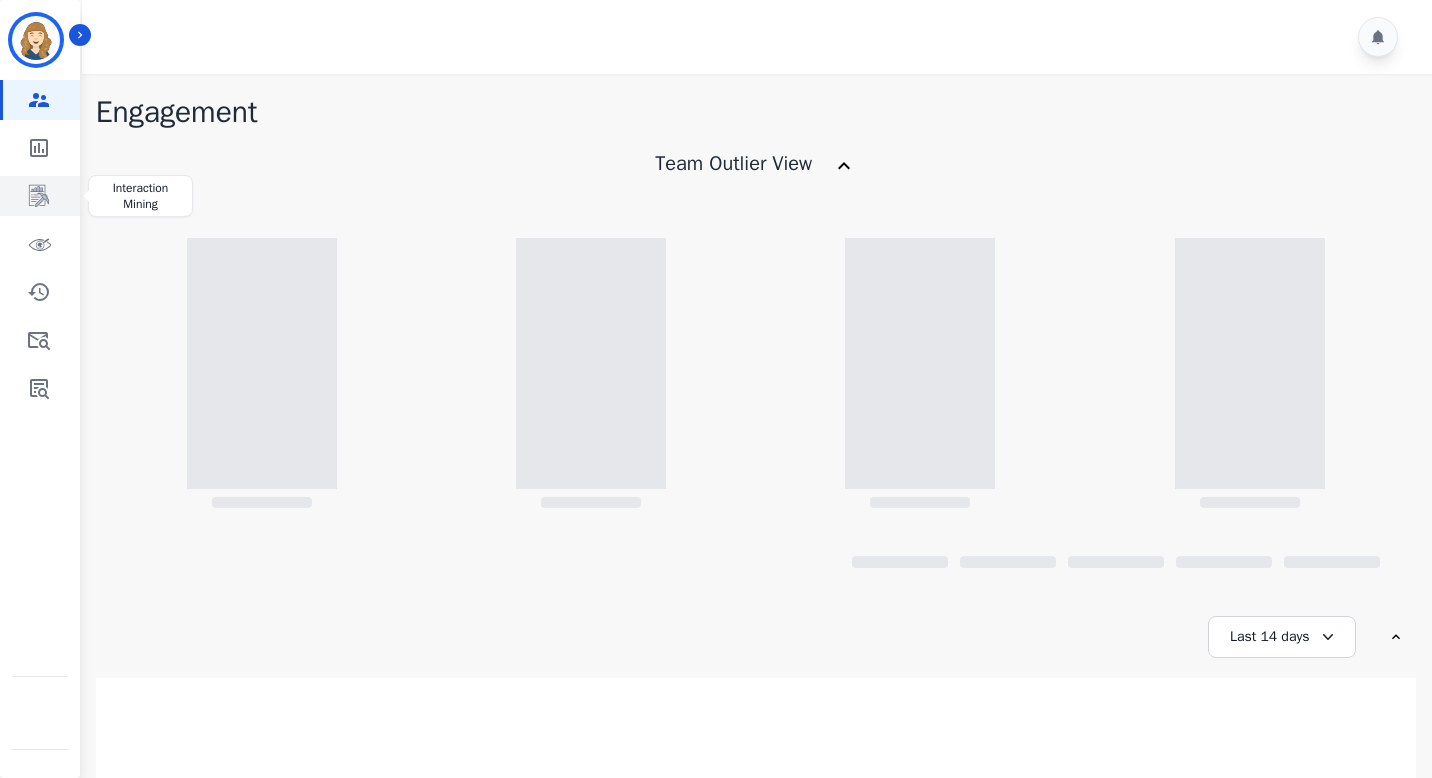 click 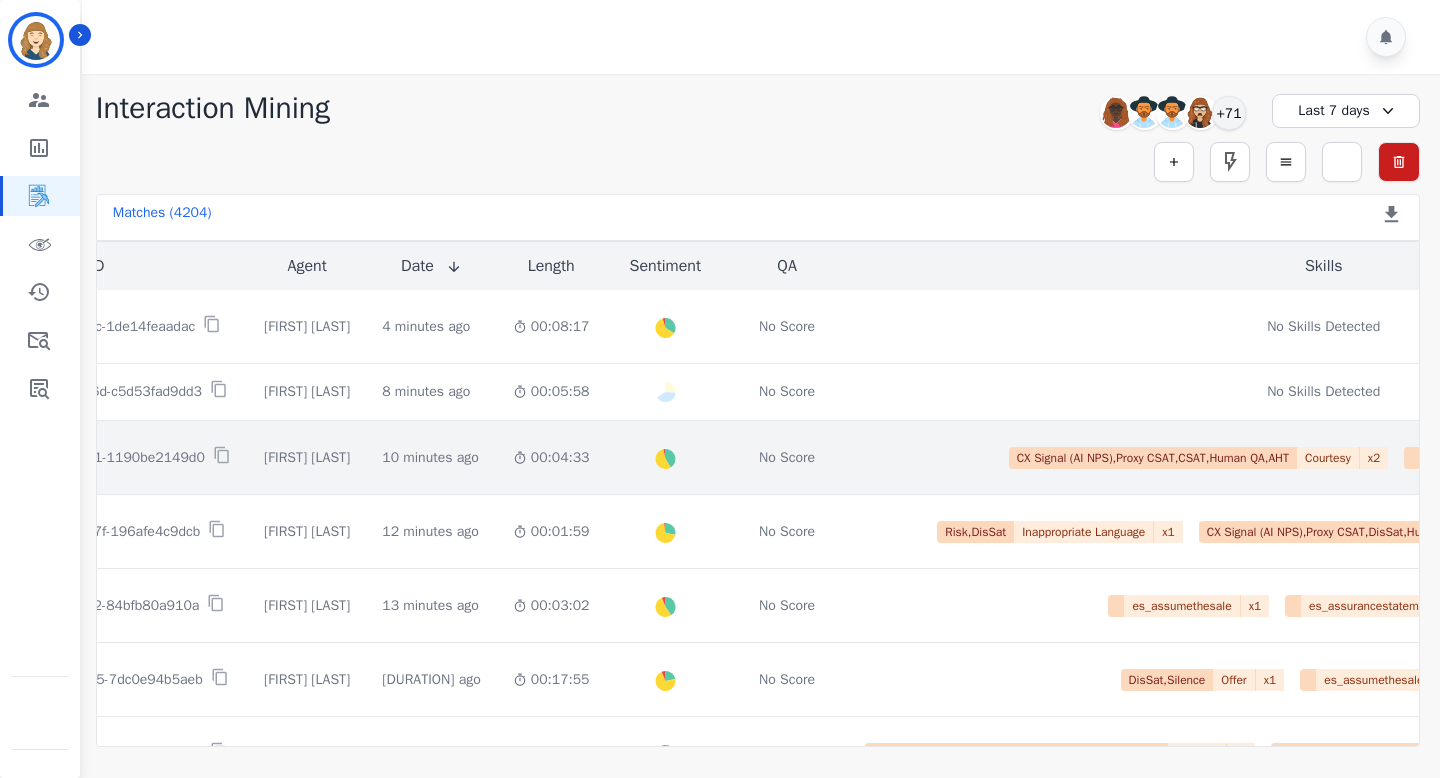 scroll, scrollTop: 0, scrollLeft: 199, axis: horizontal 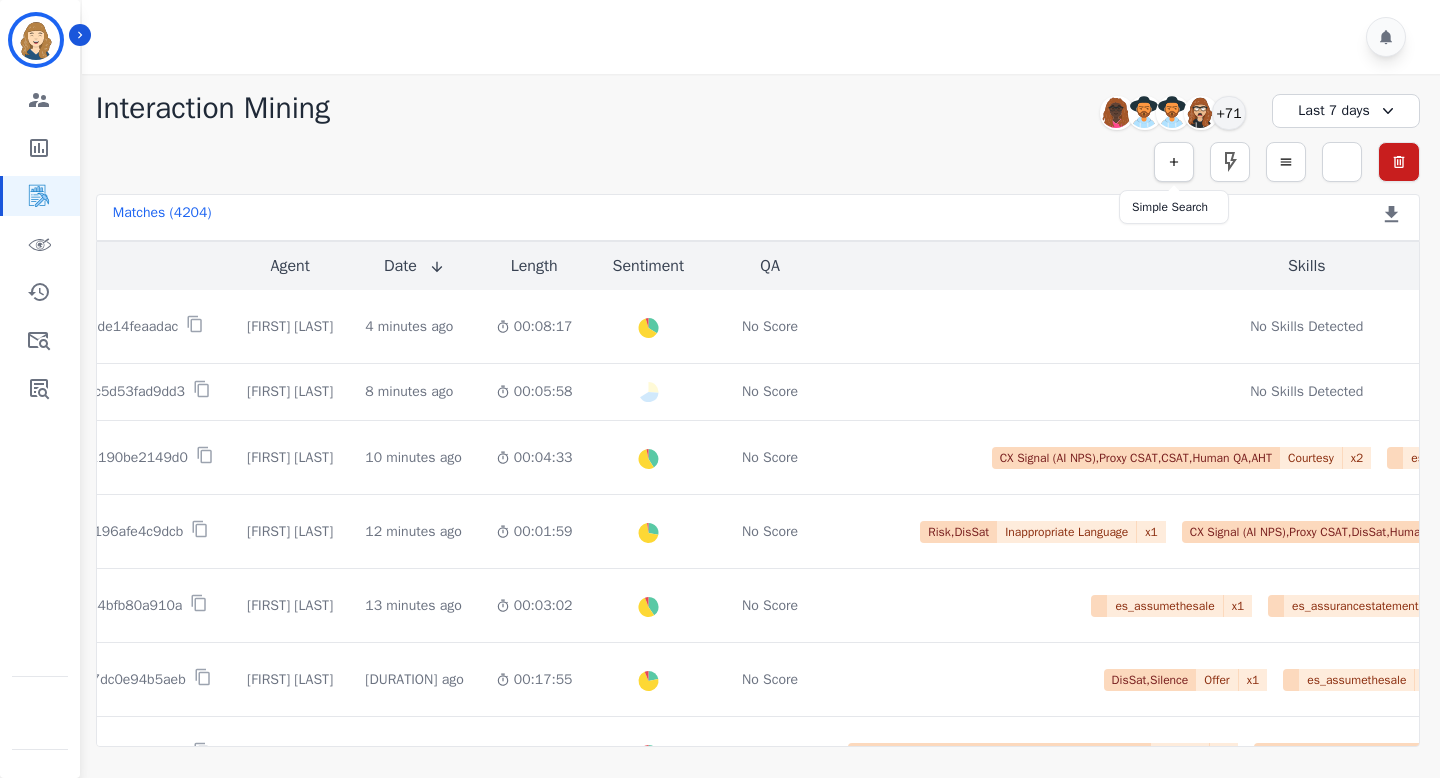 click at bounding box center (1174, 162) 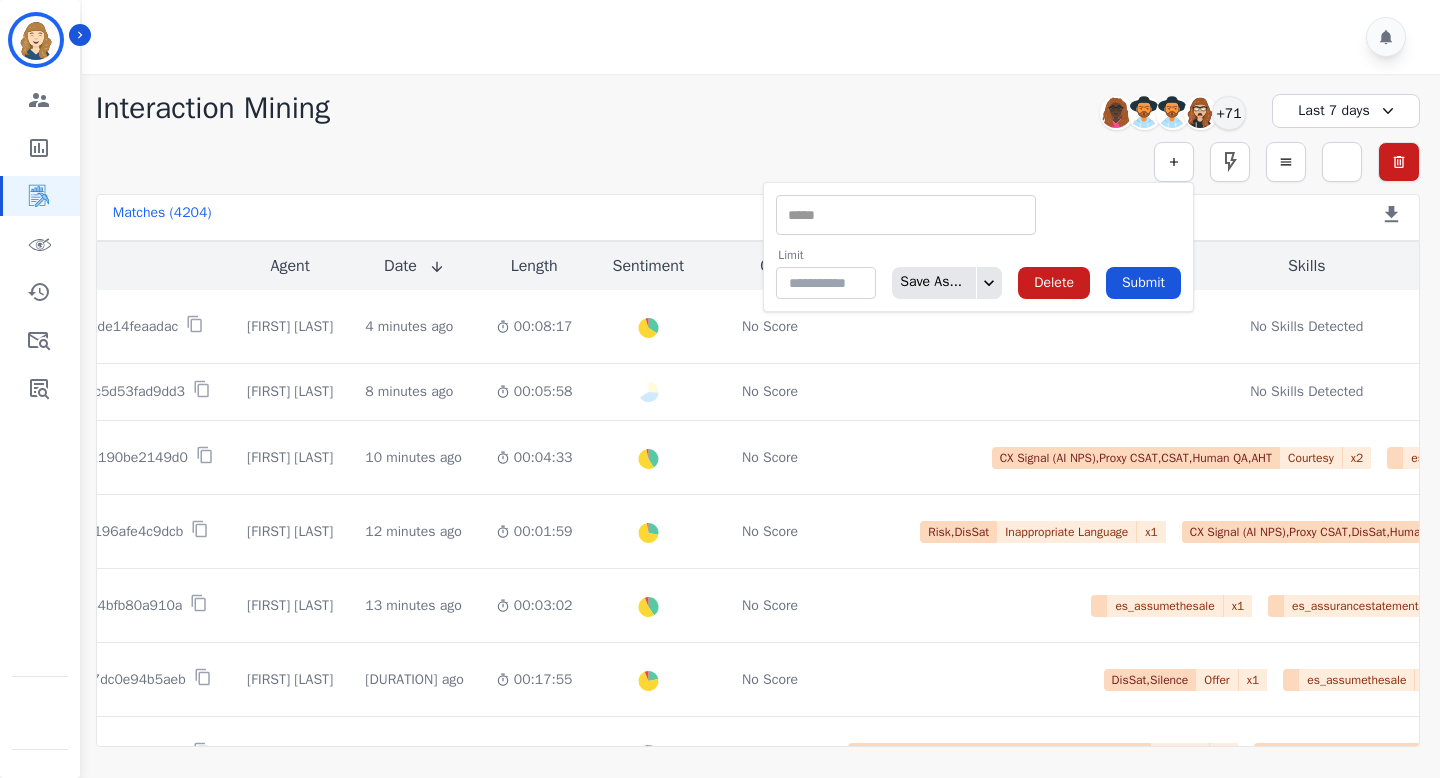 click at bounding box center [906, 215] 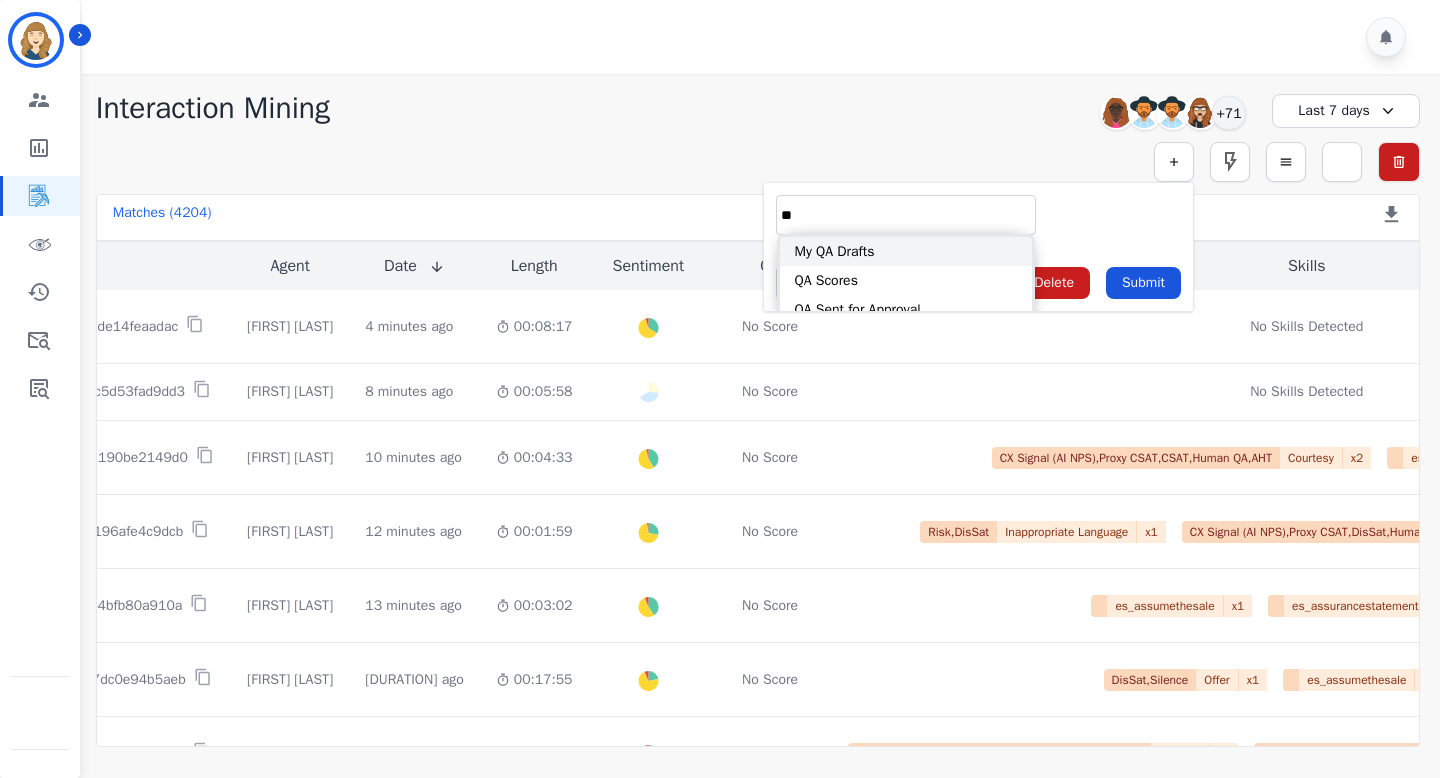 type on "**" 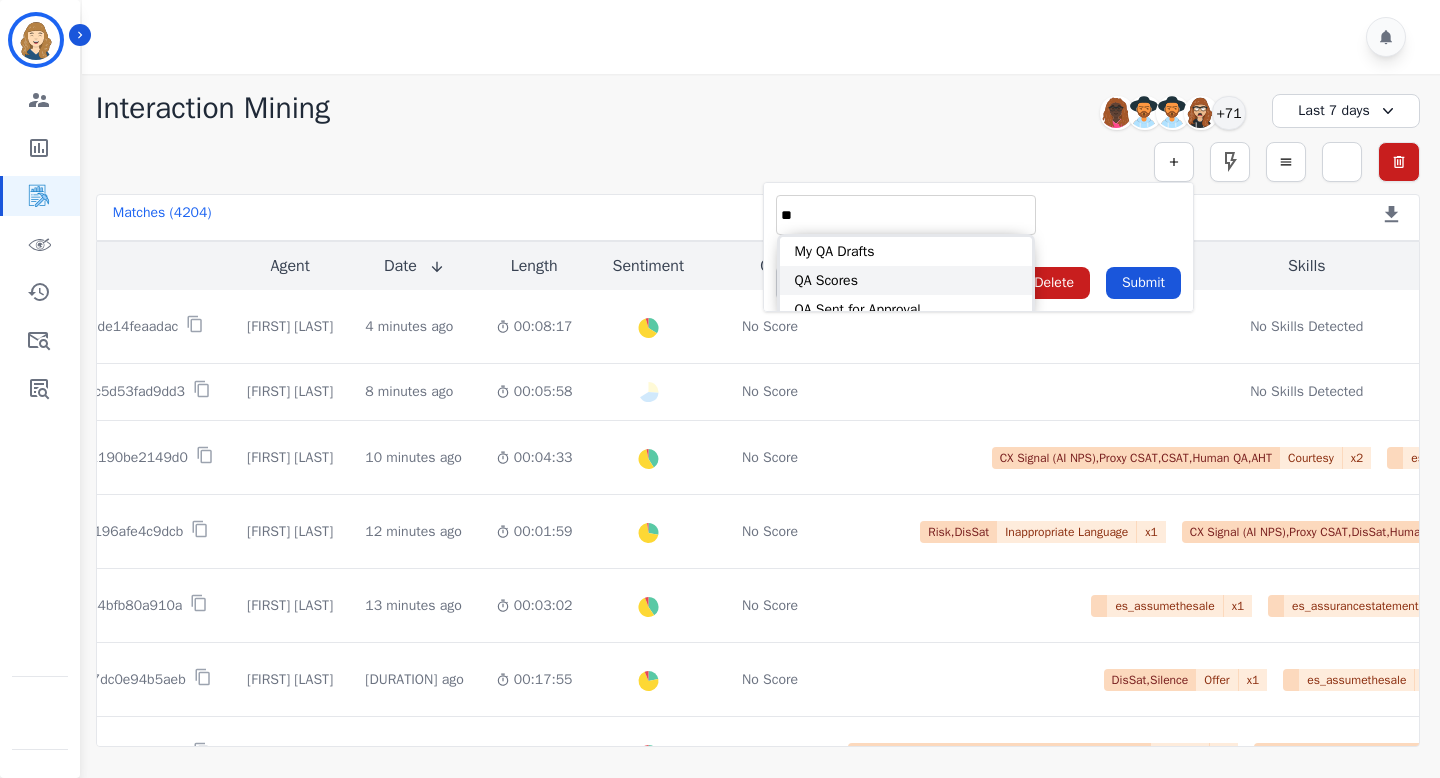 click on "QA Scores" at bounding box center [906, 280] 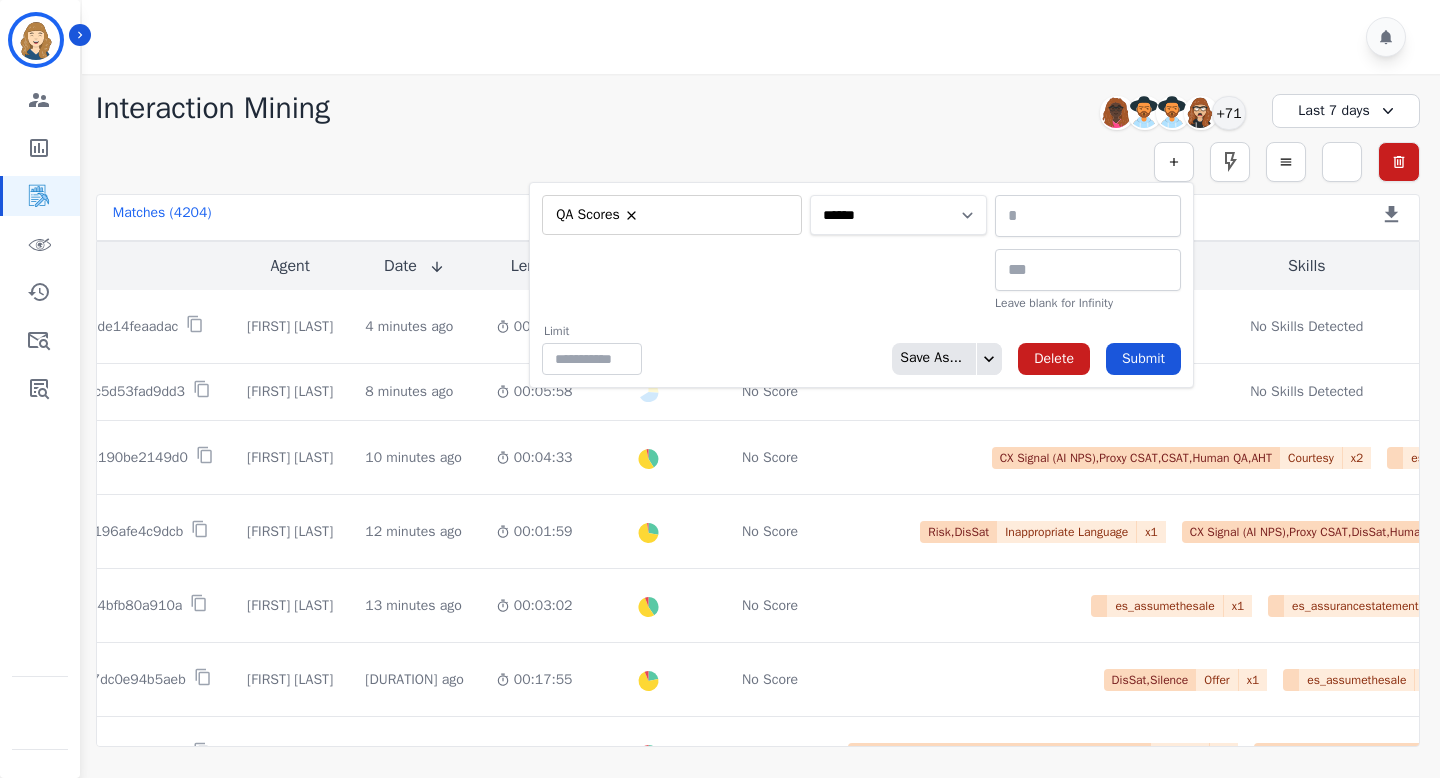 click on "**********" at bounding box center (898, 215) 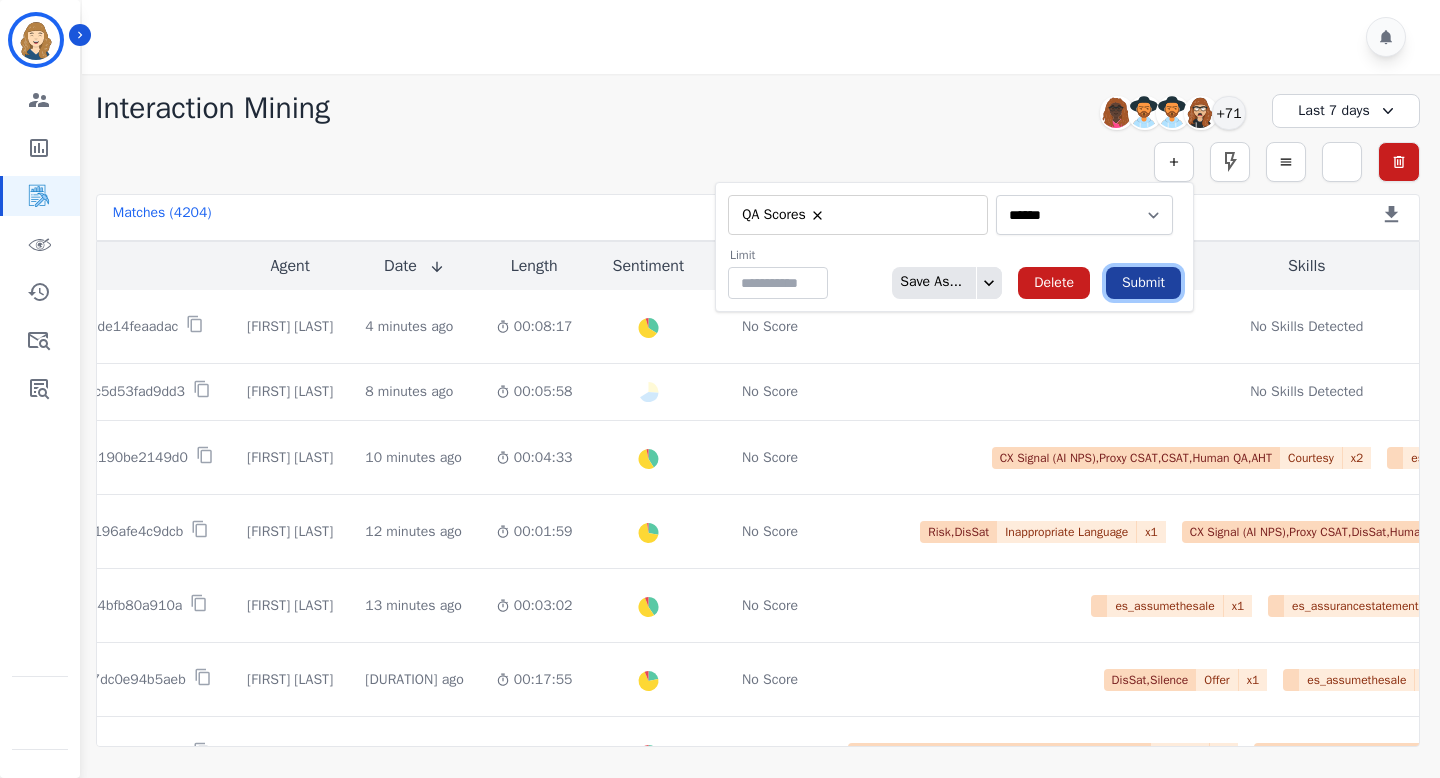 click on "Submit" at bounding box center (1143, 283) 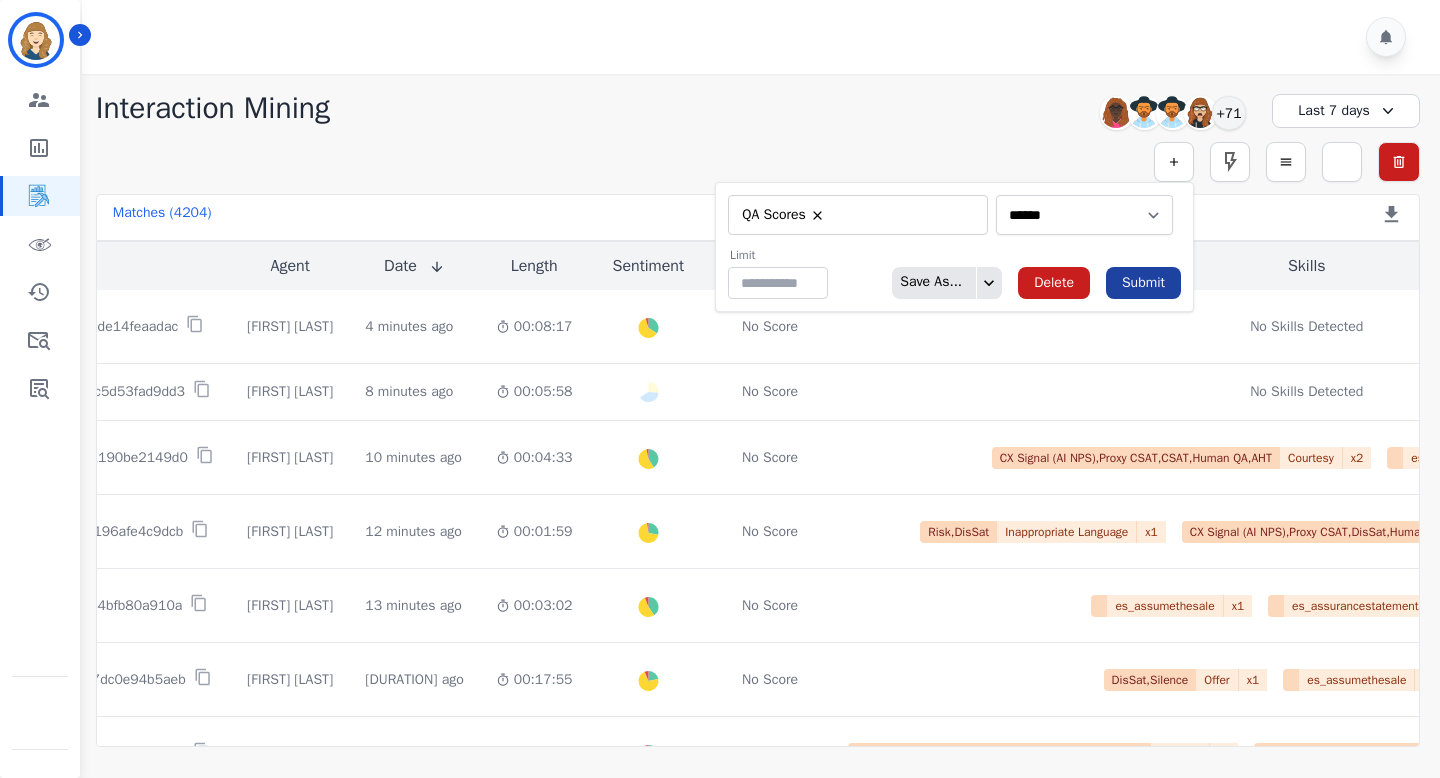 scroll, scrollTop: 0, scrollLeft: 0, axis: both 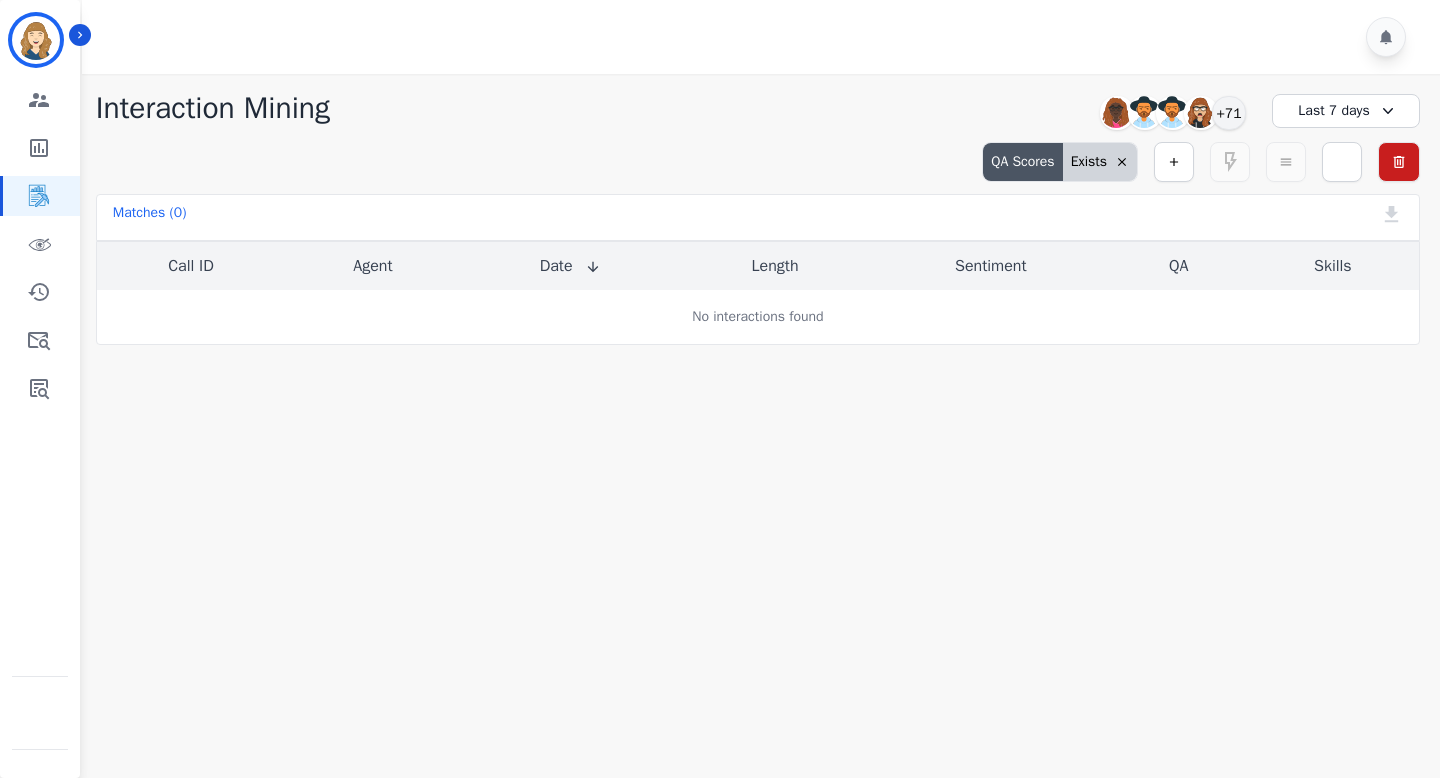 click on "Last 7 days" at bounding box center (1346, 111) 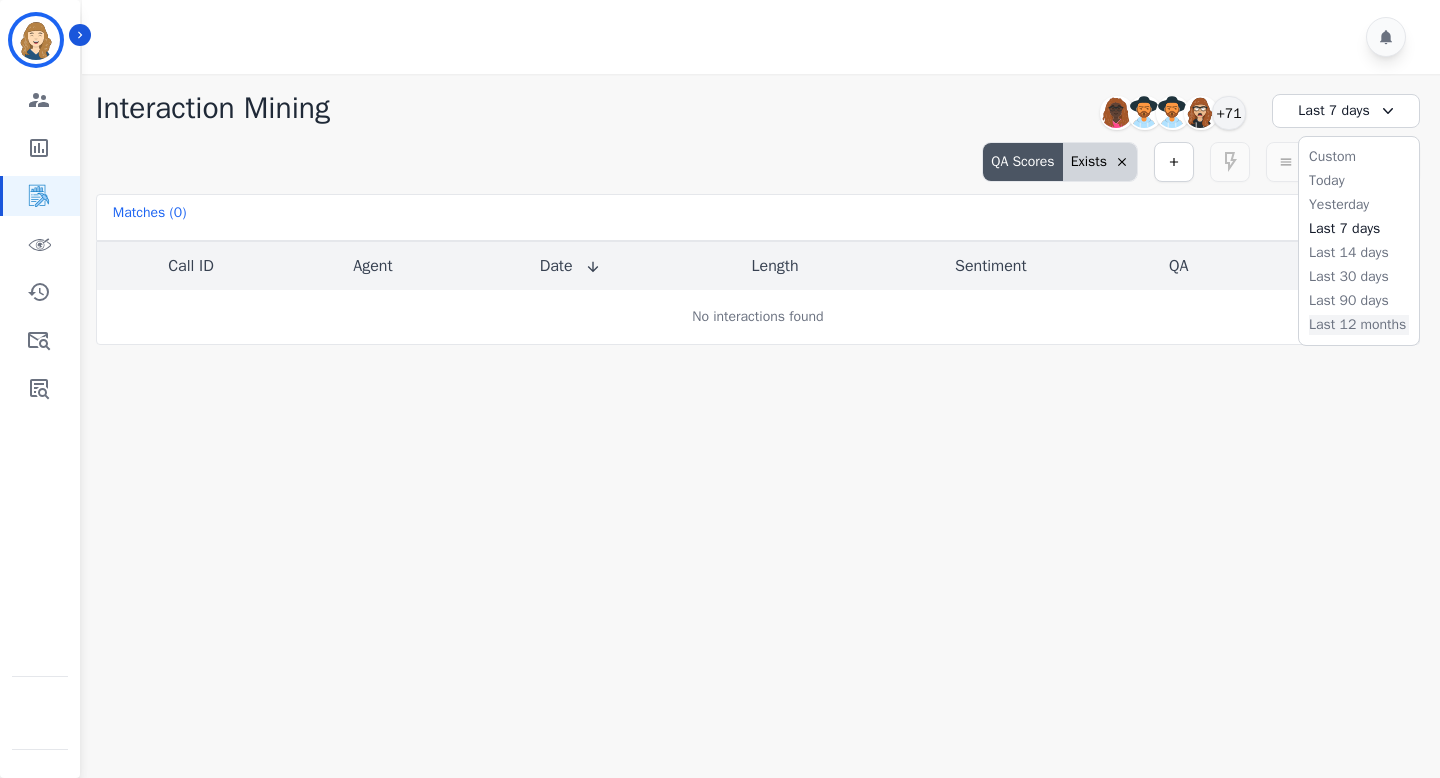 click on "Last 12 months" at bounding box center (1359, 325) 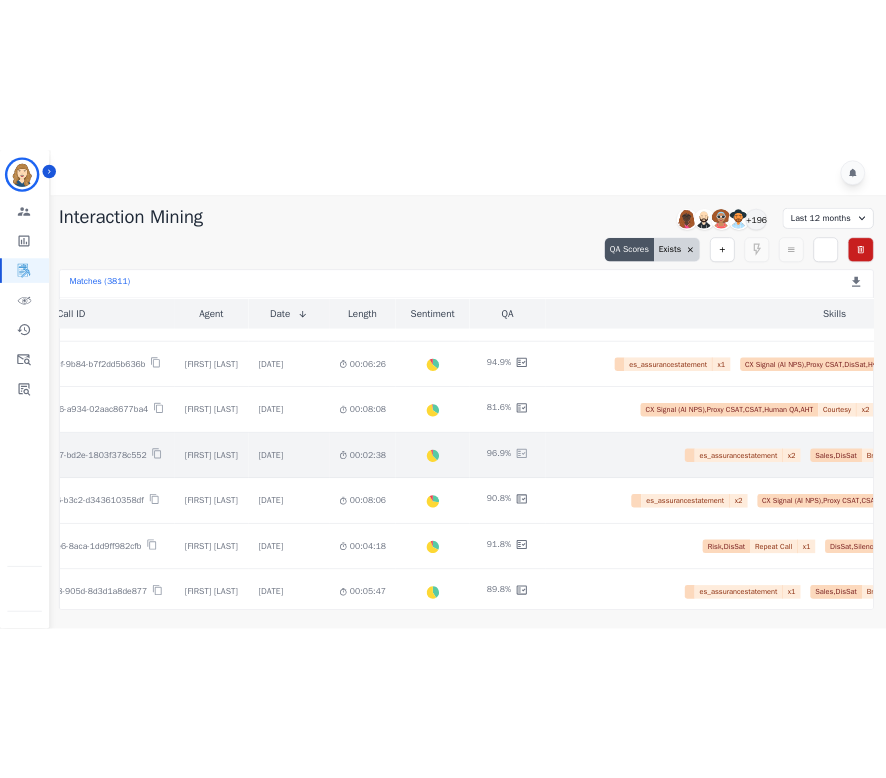scroll, scrollTop: 773, scrollLeft: 148, axis: both 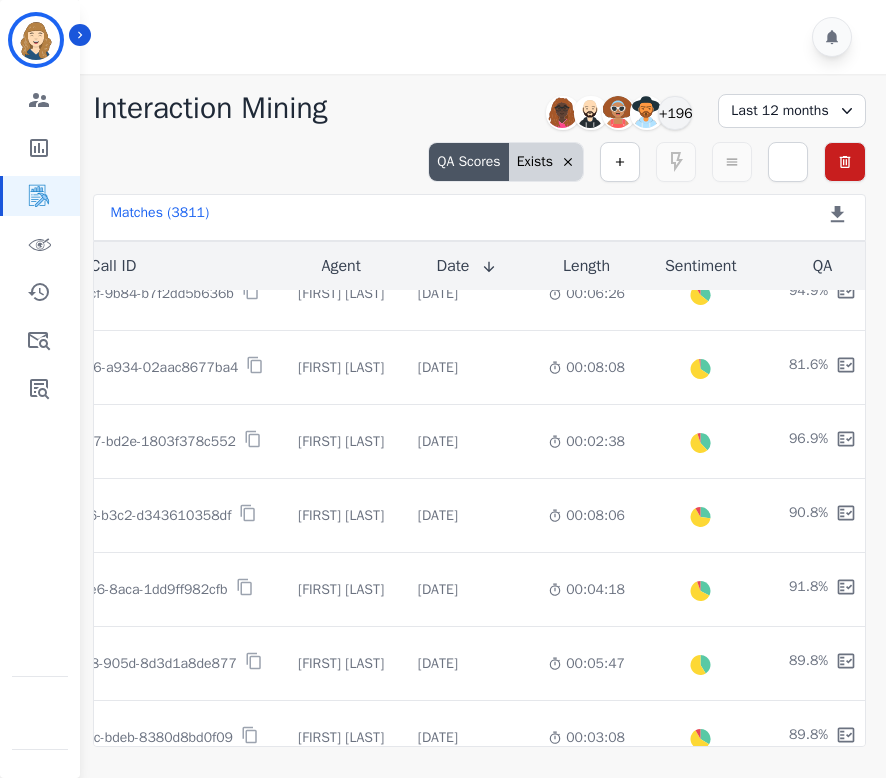 click on "Last 12 months" at bounding box center [792, 111] 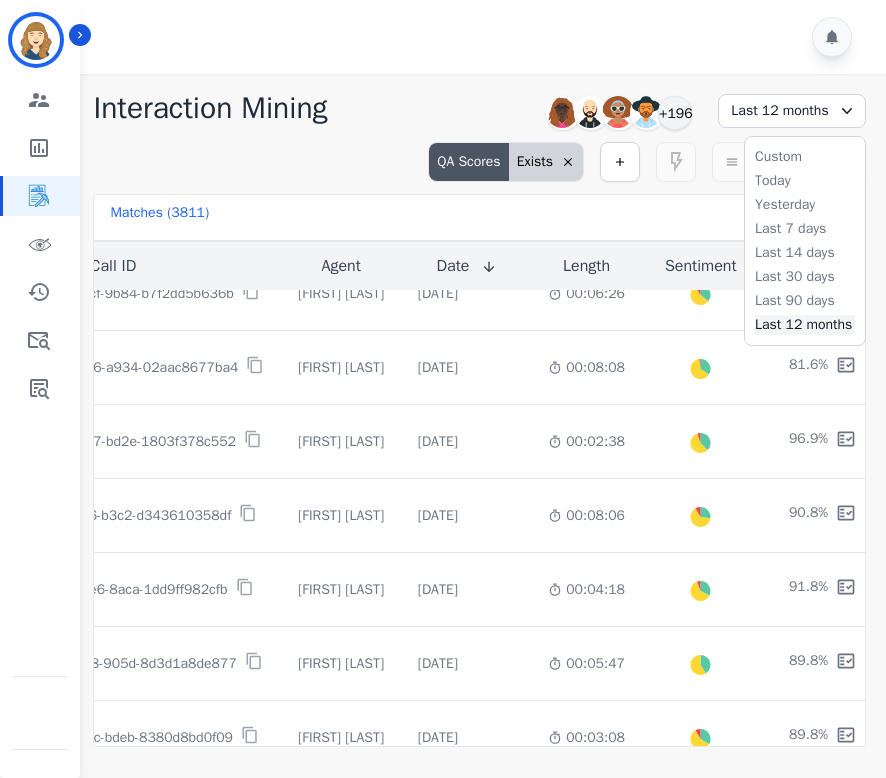 click on "Last 12 months" at bounding box center (805, 325) 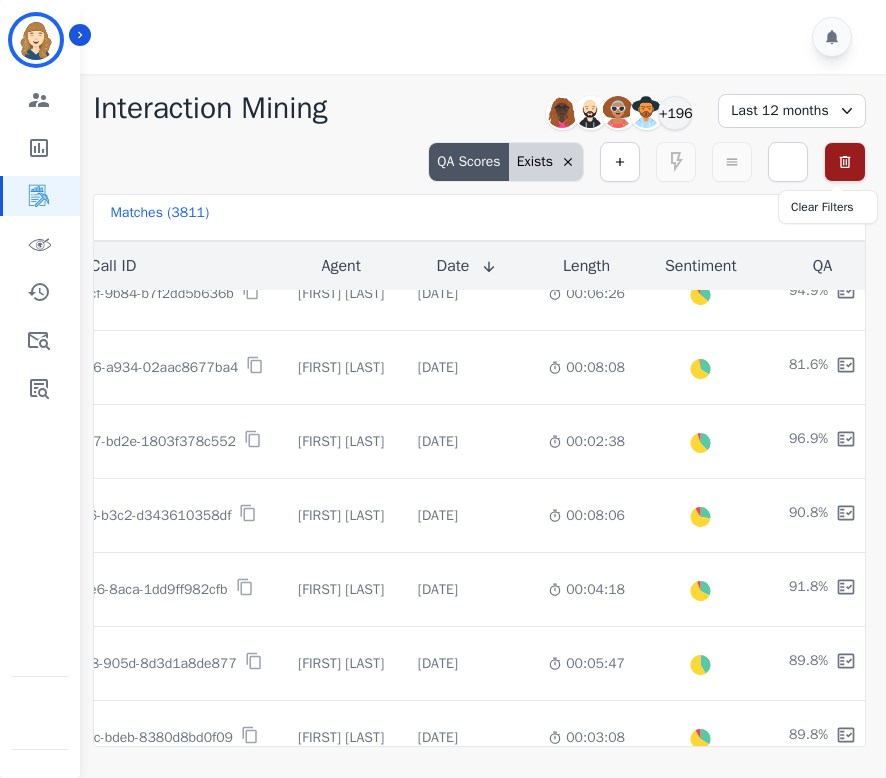 click at bounding box center [845, 162] 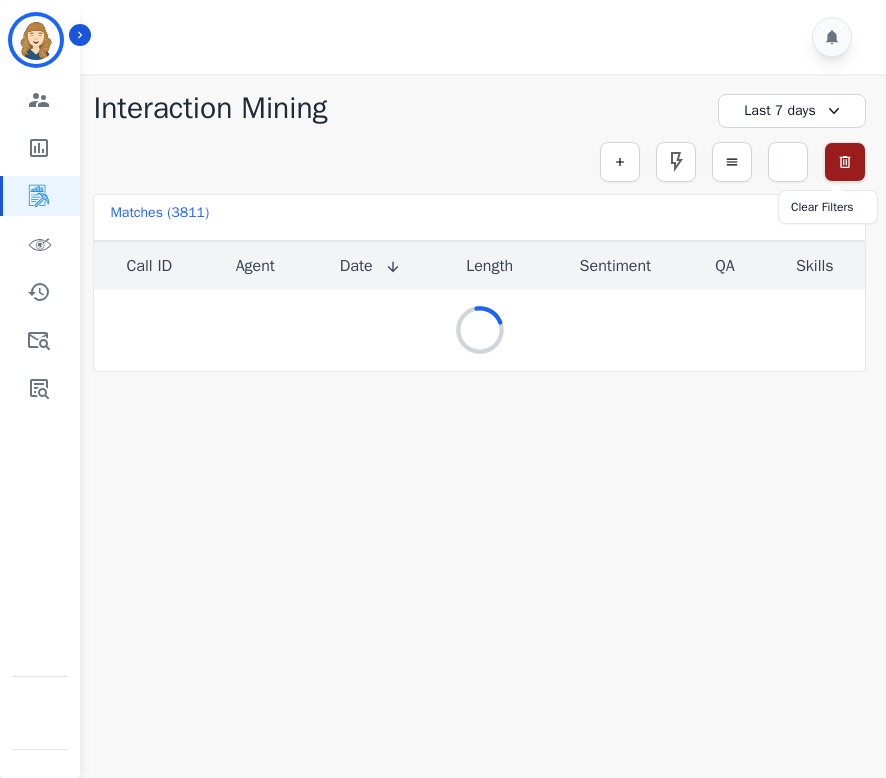 scroll, scrollTop: 0, scrollLeft: 0, axis: both 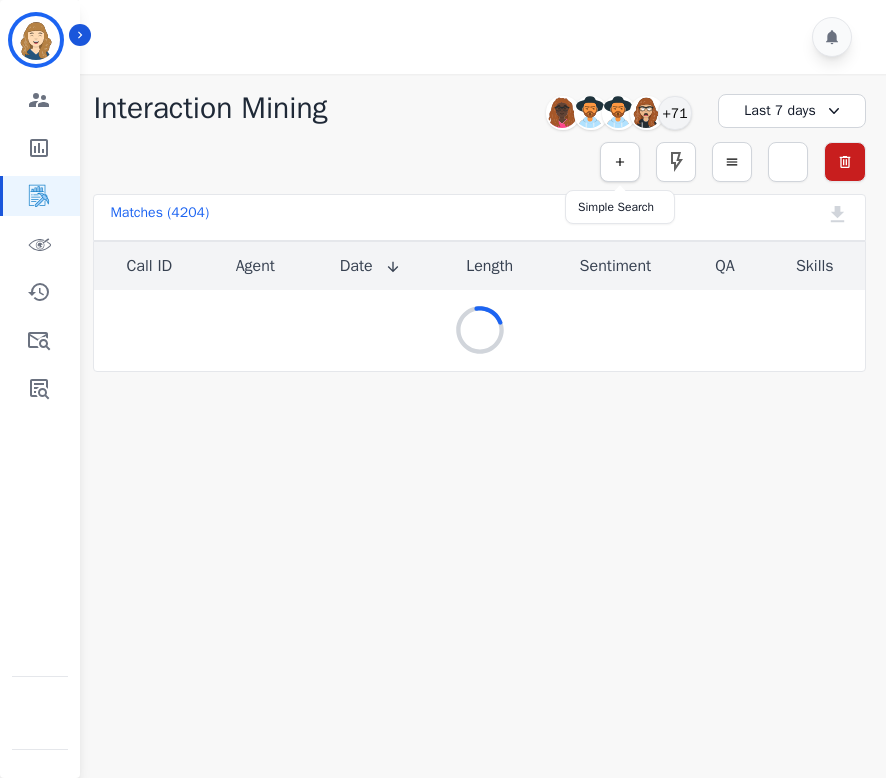 click 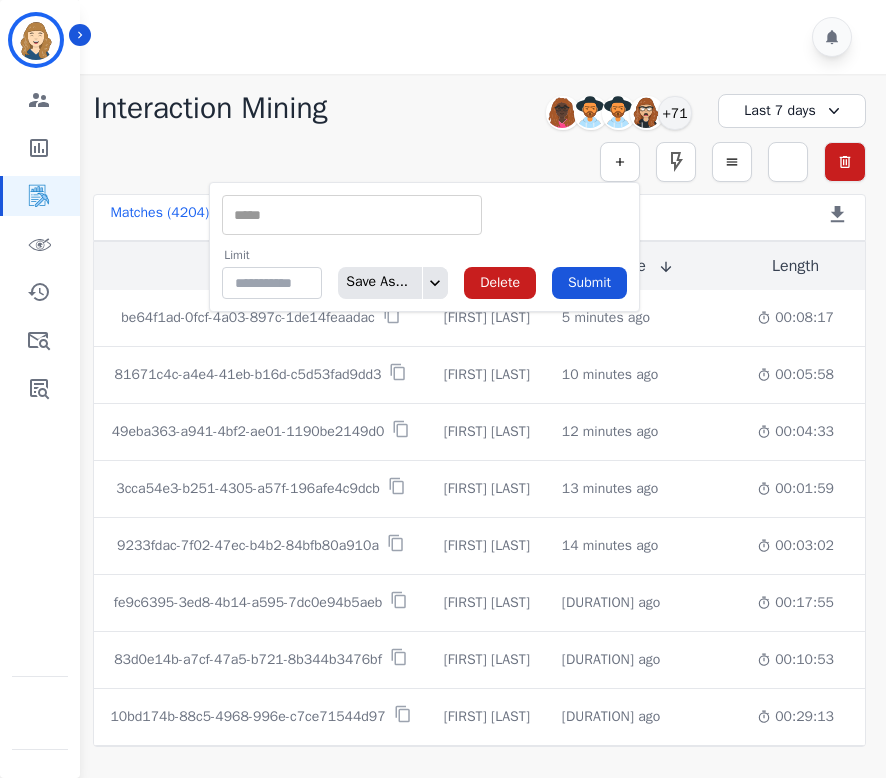 click at bounding box center (352, 215) 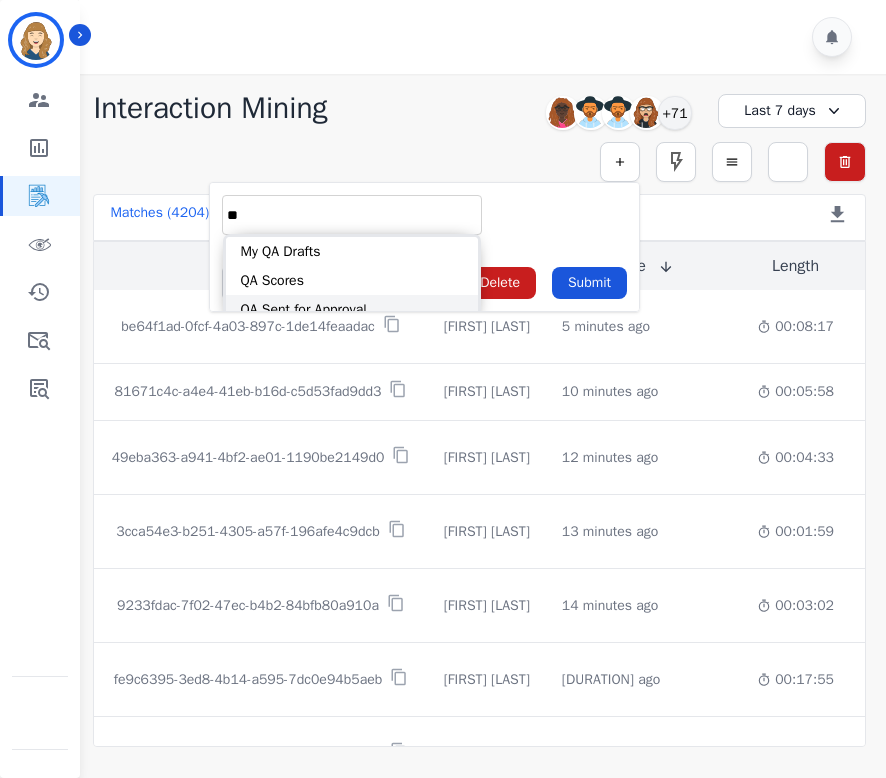 type on "**" 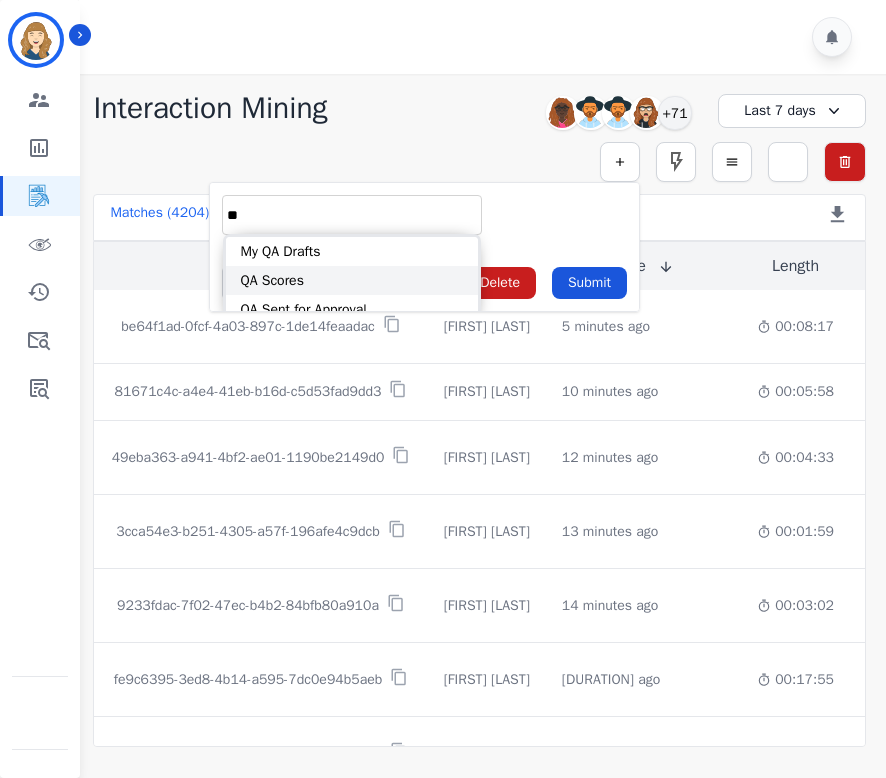 click on "QA Scores" at bounding box center [352, 280] 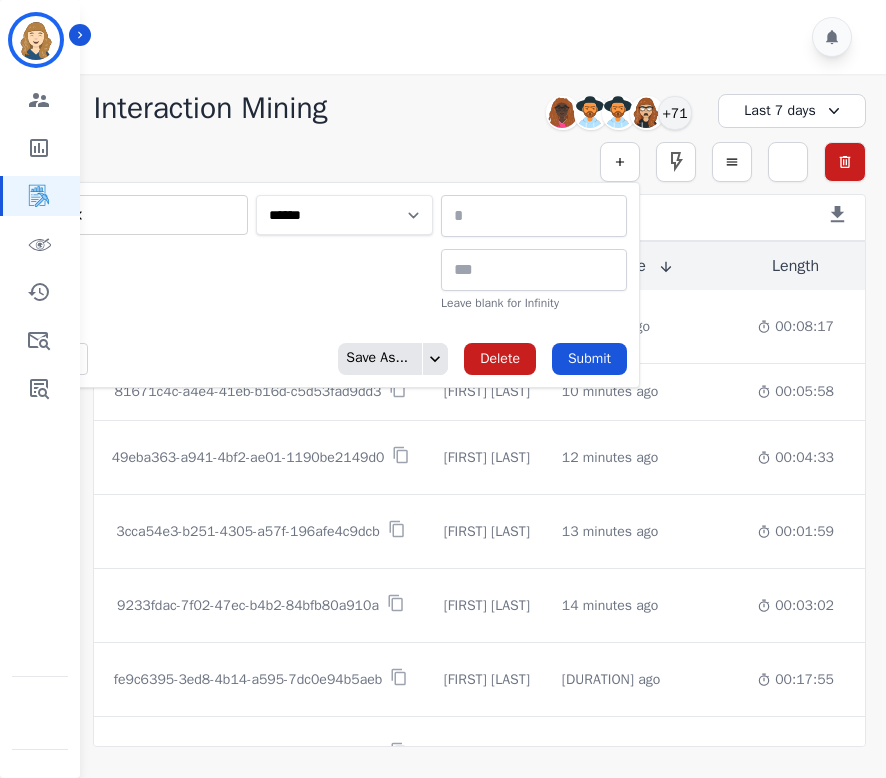 click on "**********" at bounding box center [344, 215] 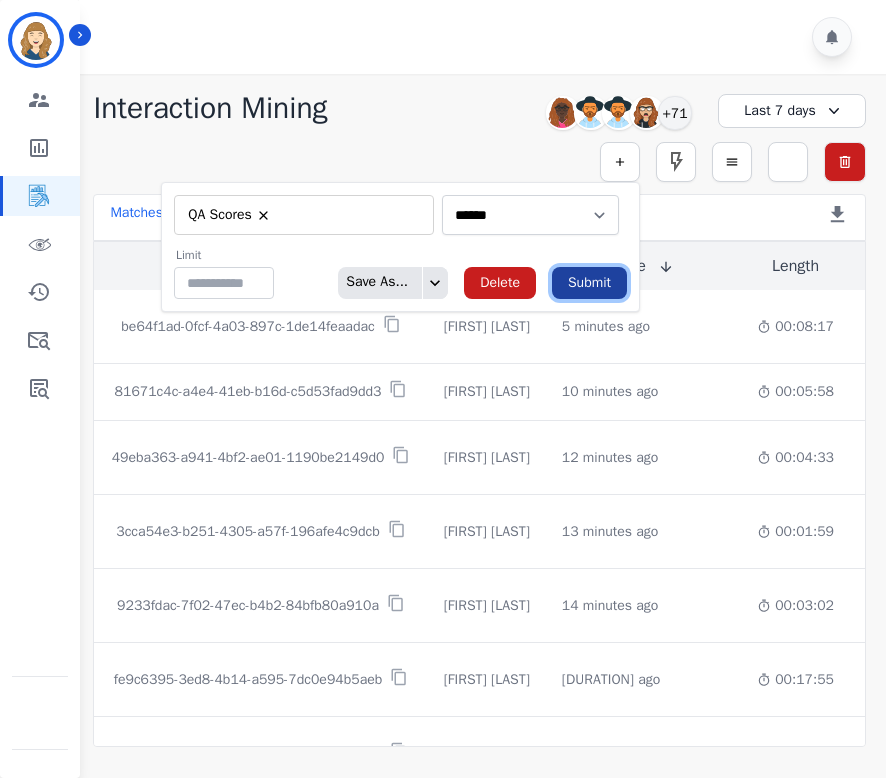 click on "Submit" at bounding box center (589, 283) 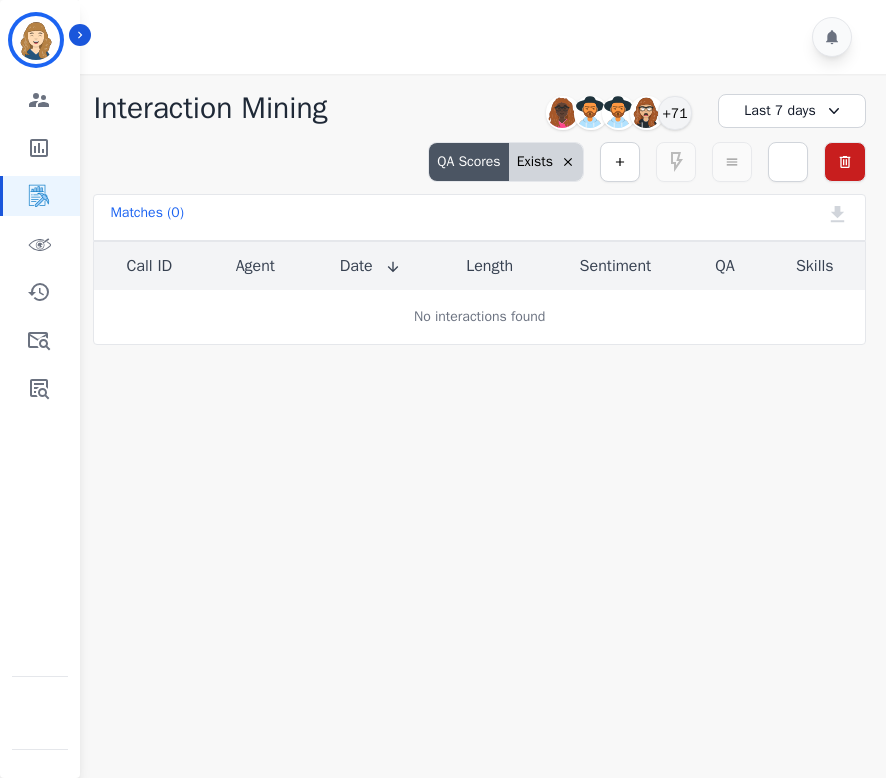 click on "Last 7 days" at bounding box center [792, 111] 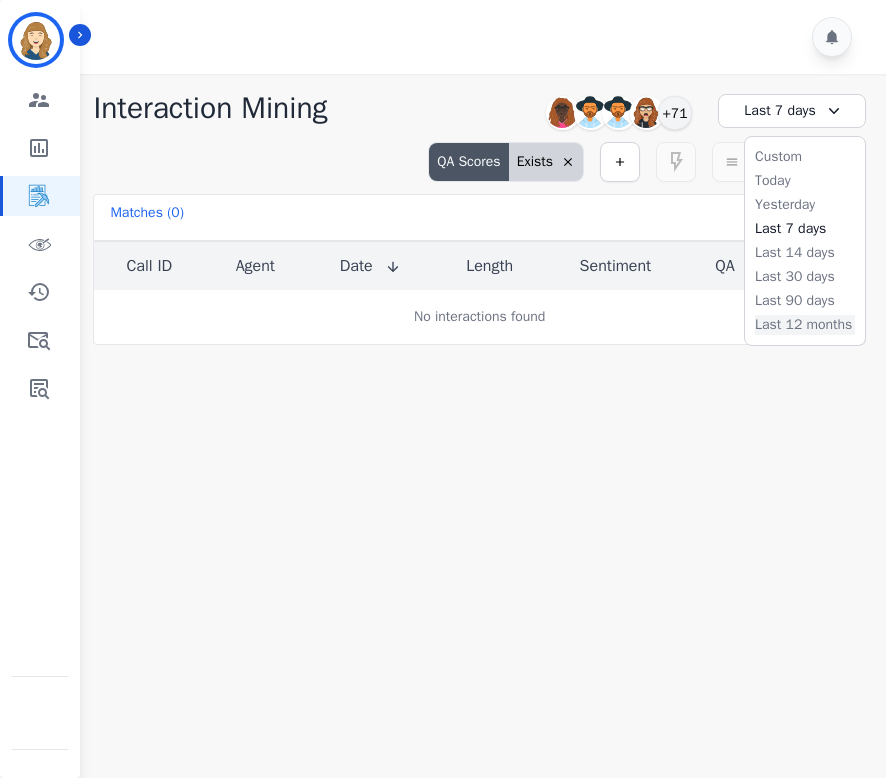 click on "Last 12 months" at bounding box center [805, 325] 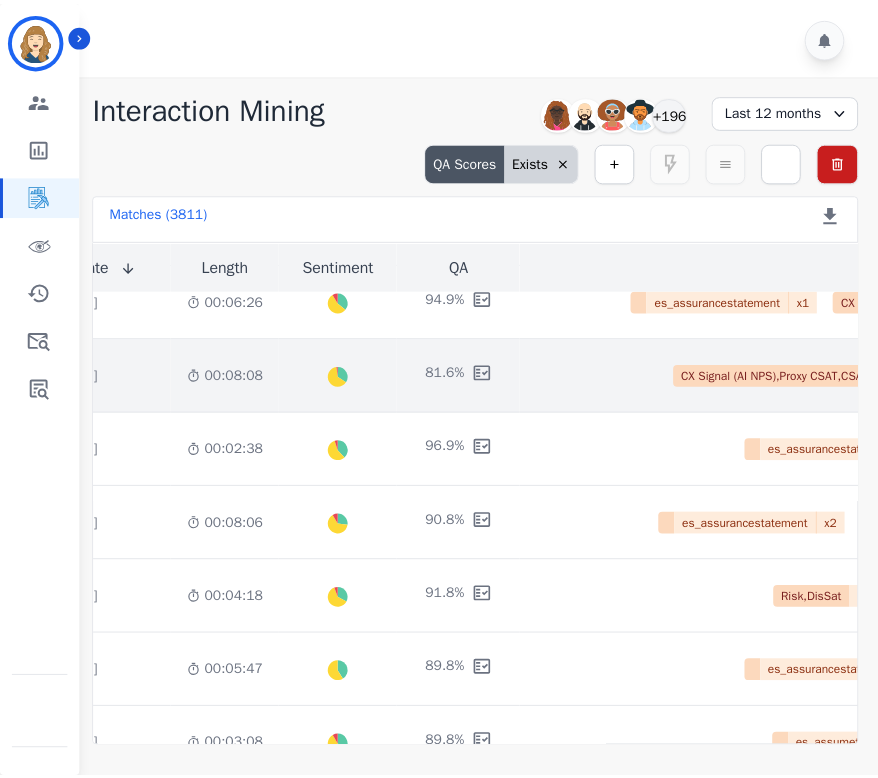 scroll, scrollTop: 776, scrollLeft: 508, axis: both 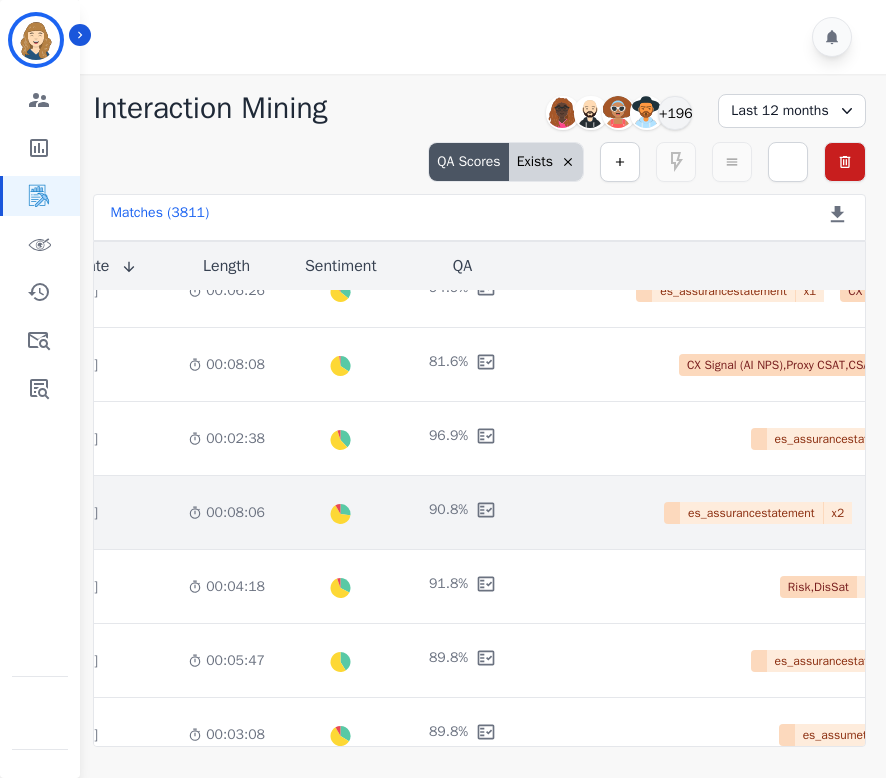 click on "00:08:06" 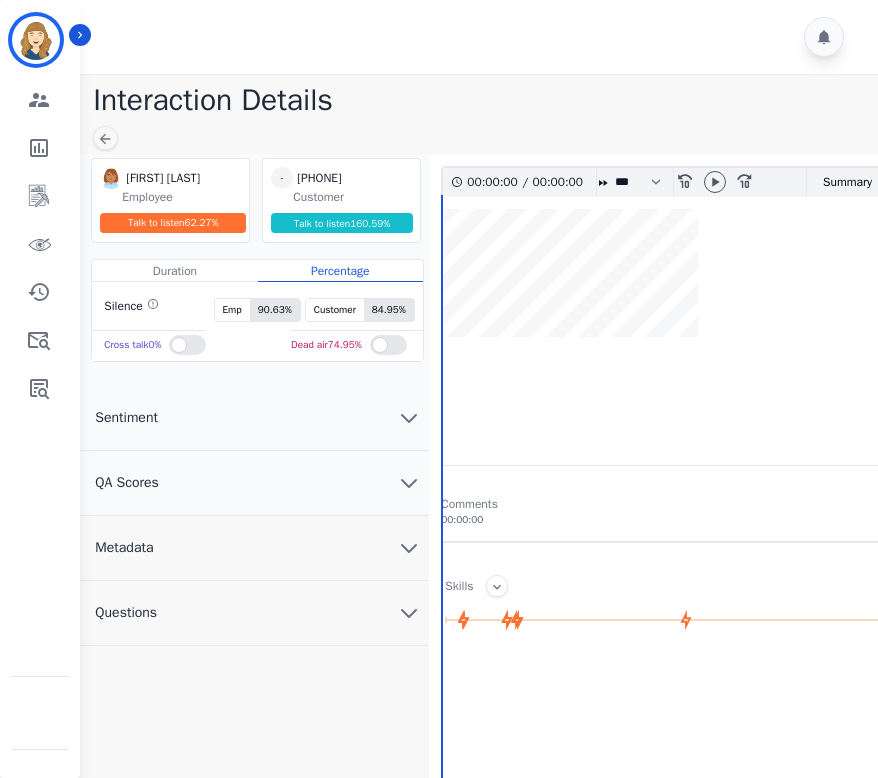 click 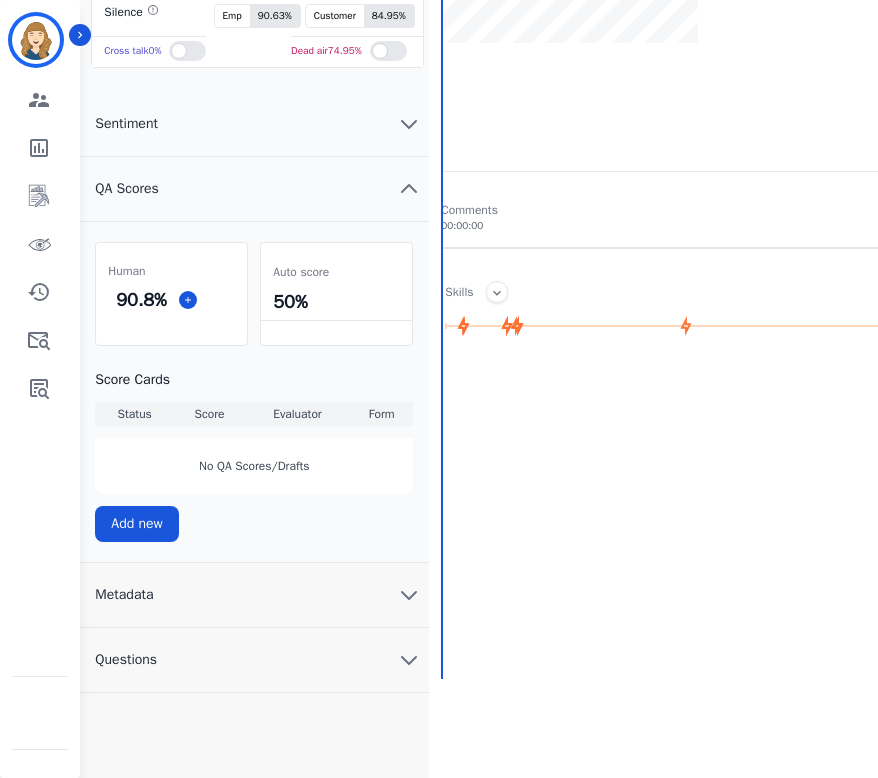 scroll, scrollTop: 298, scrollLeft: 0, axis: vertical 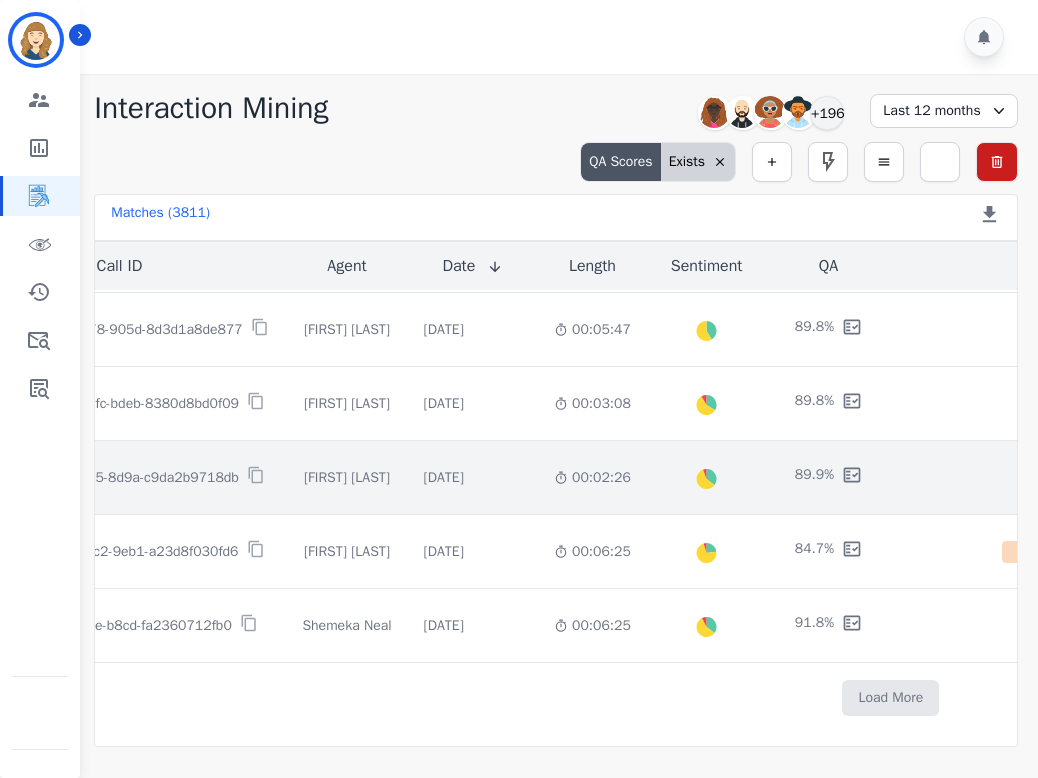 click on "Created with Highcharts 10.3.3   Overall   Positive:   35.1   ( 35.1 )%   Neutral:   59.4   ( 59.4 )%   Negative:   5.5   ( 5.5 )%" at bounding box center [707, 477] 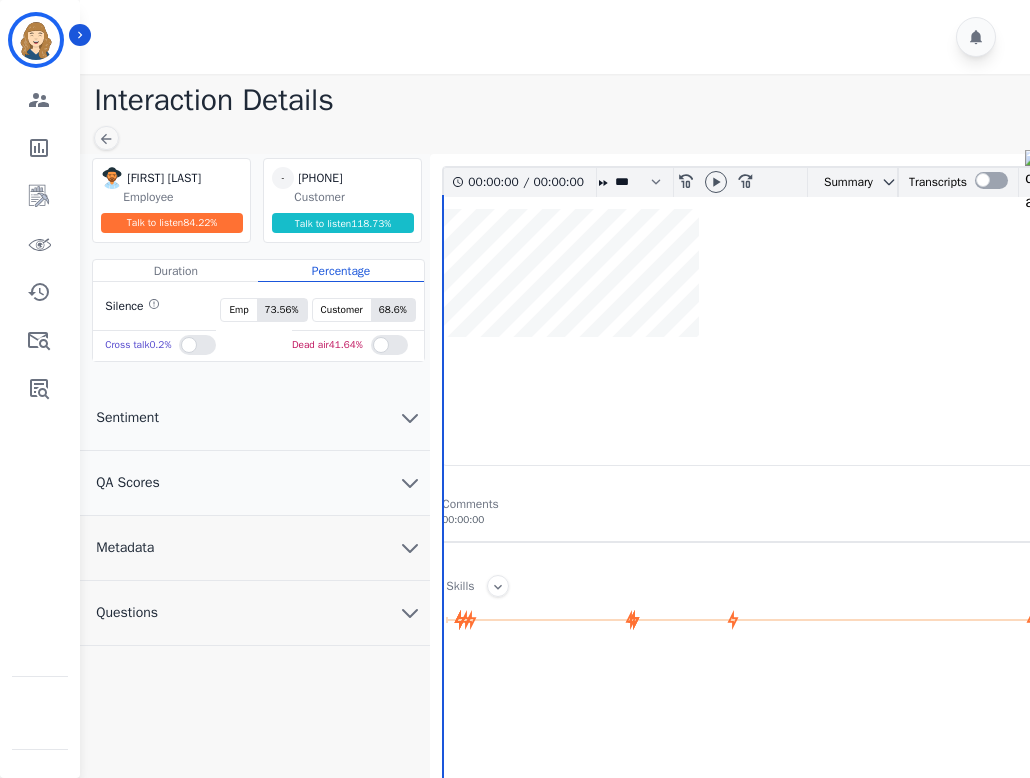 scroll, scrollTop: 14, scrollLeft: 0, axis: vertical 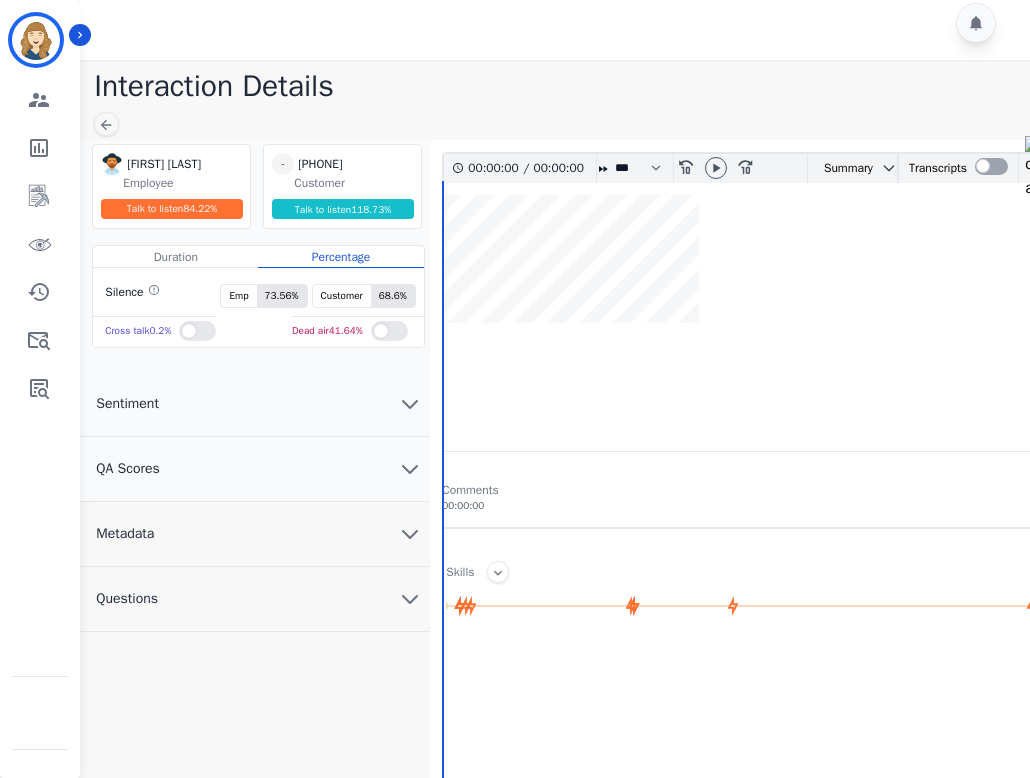 click on "QA Scores" at bounding box center (255, 469) 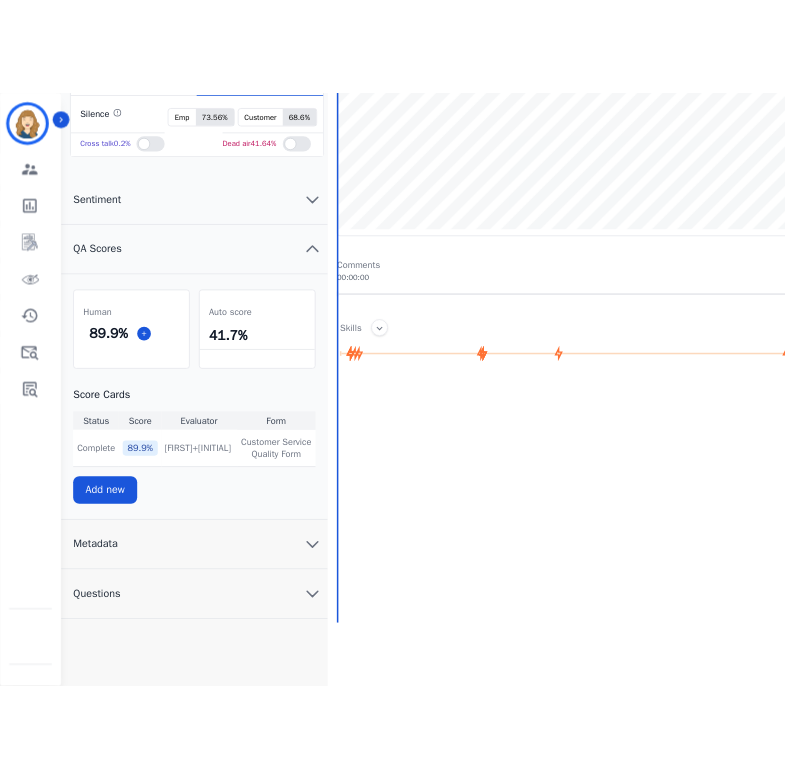 scroll, scrollTop: 298, scrollLeft: 0, axis: vertical 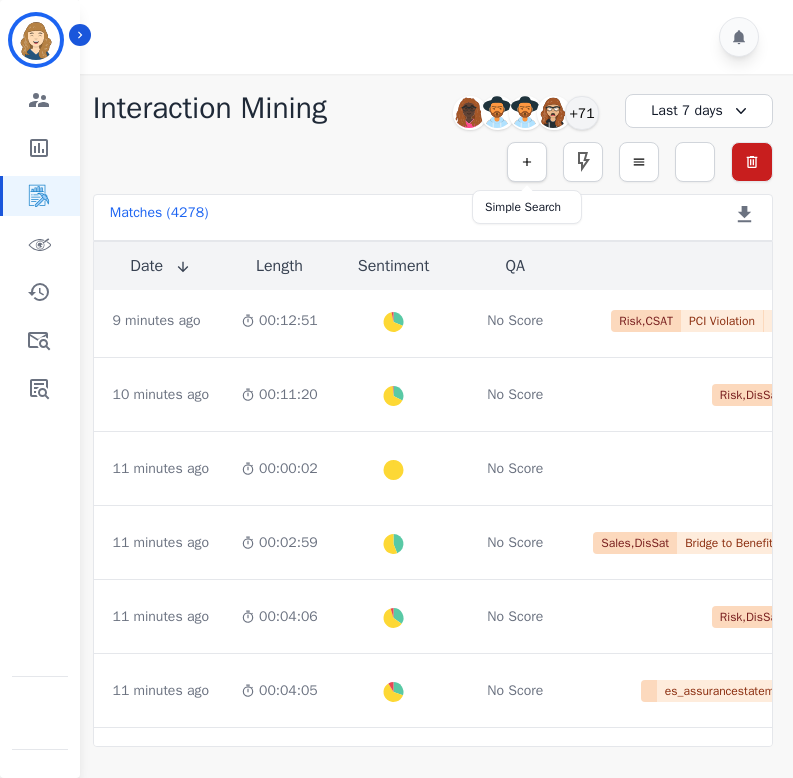 click at bounding box center [527, 162] 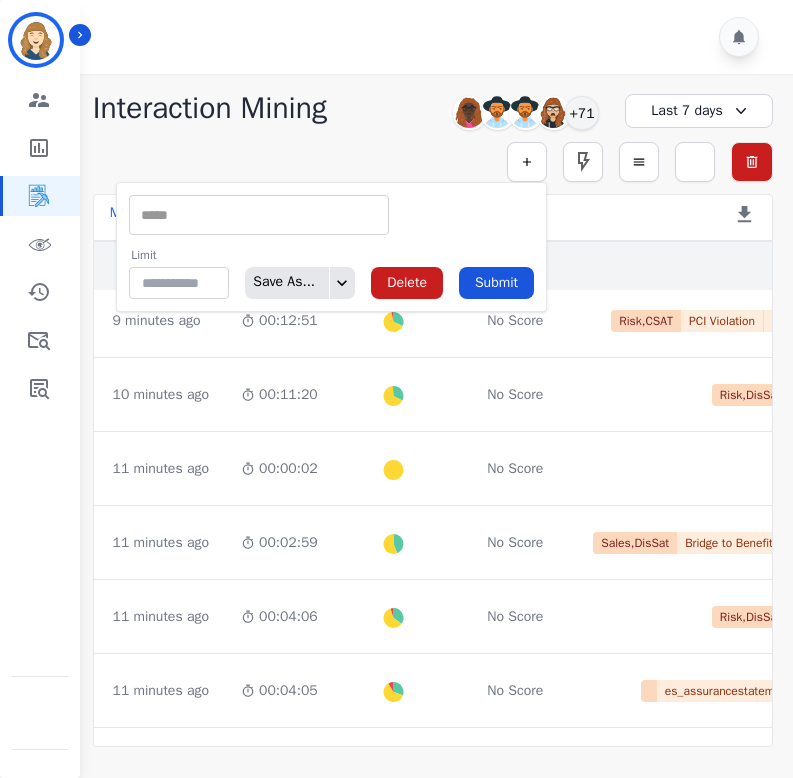 click at bounding box center (259, 215) 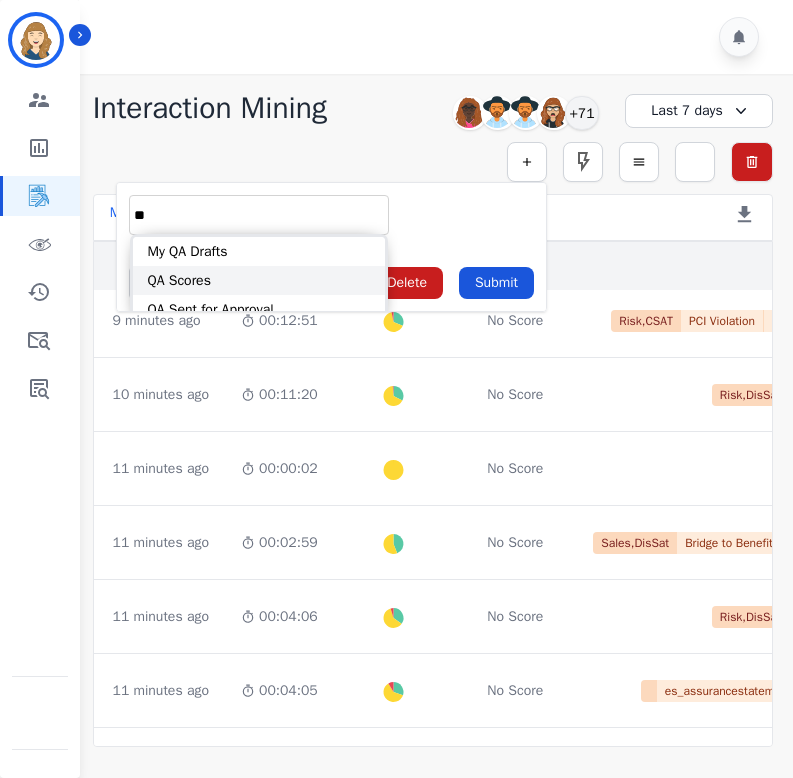 type on "**" 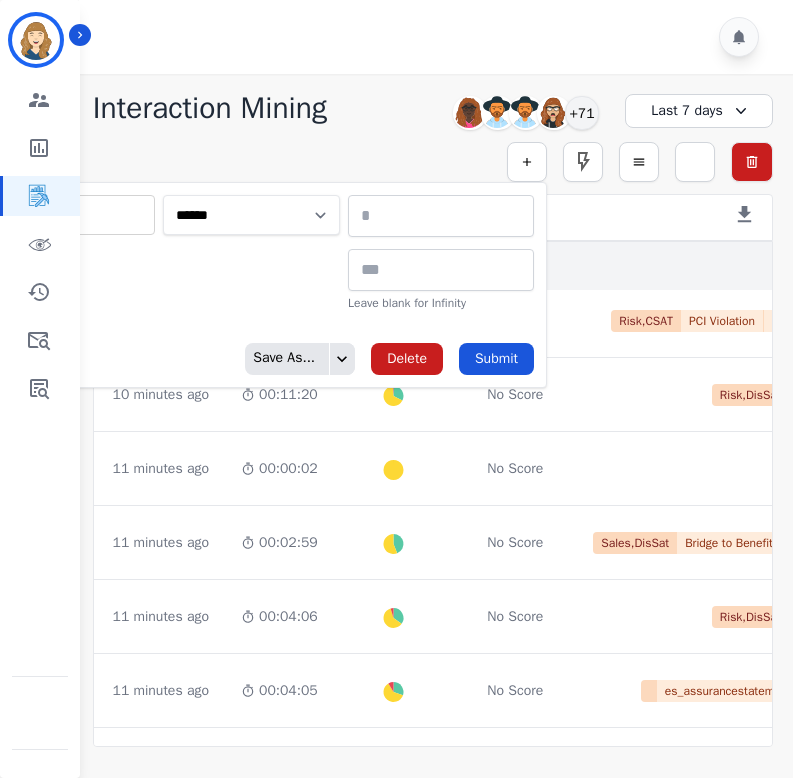 click on "**********" at bounding box center (251, 215) 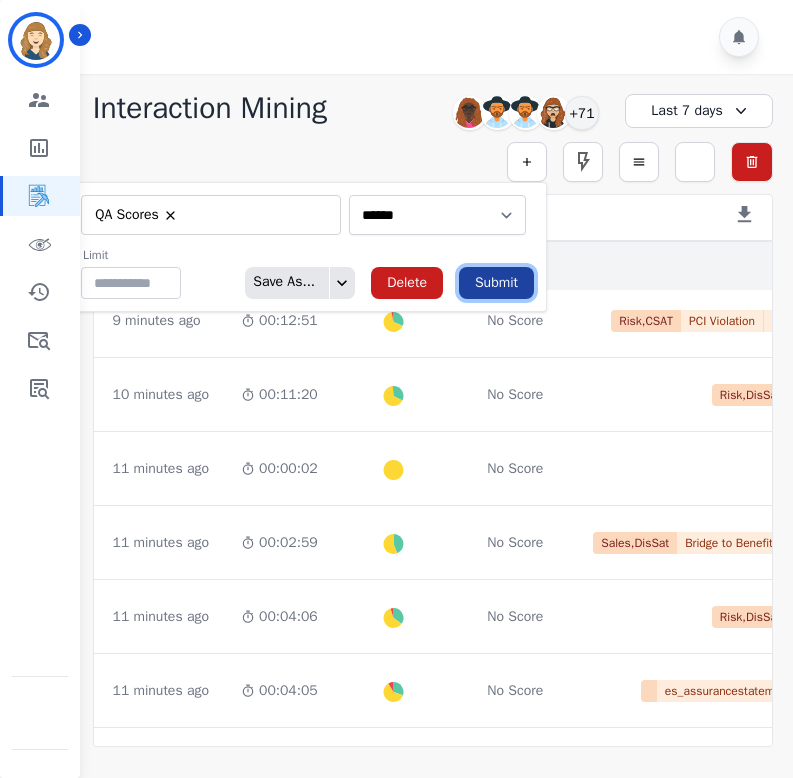 click on "Submit" at bounding box center [496, 283] 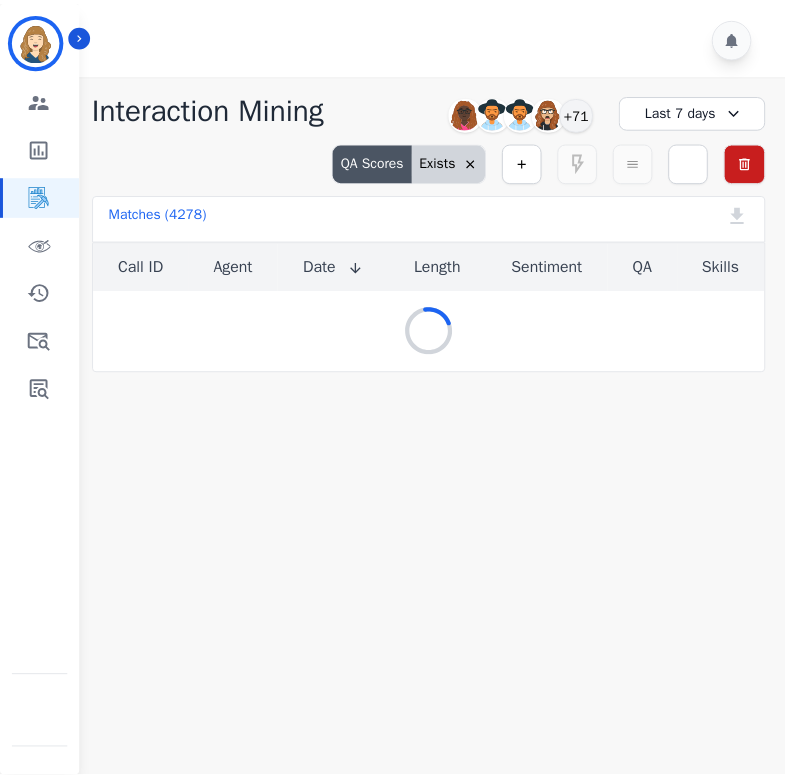 scroll, scrollTop: 0, scrollLeft: 0, axis: both 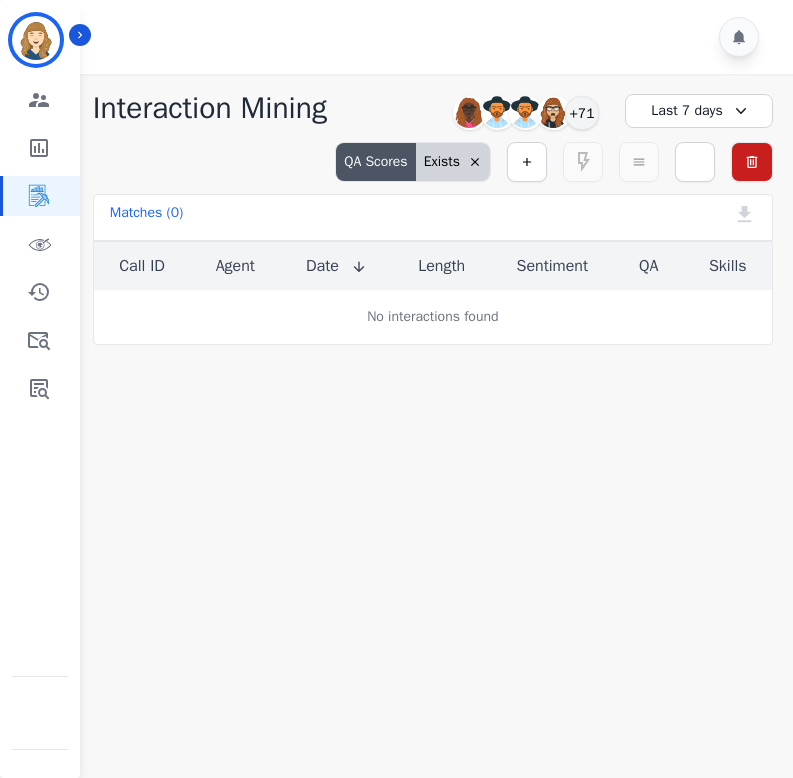 click on "Last 7 days" at bounding box center (699, 111) 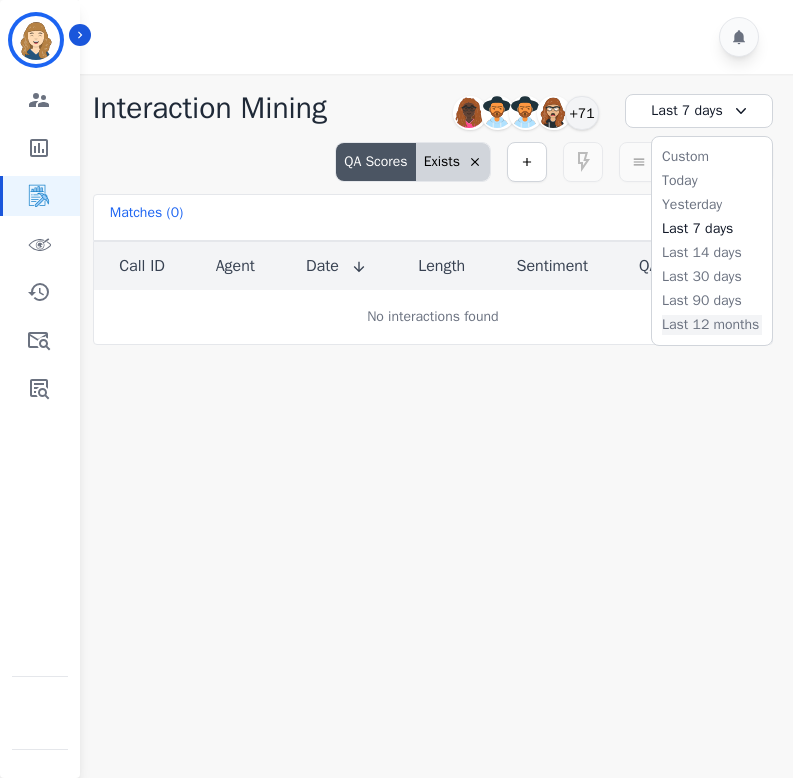 click on "Last 12 months" at bounding box center [712, 325] 